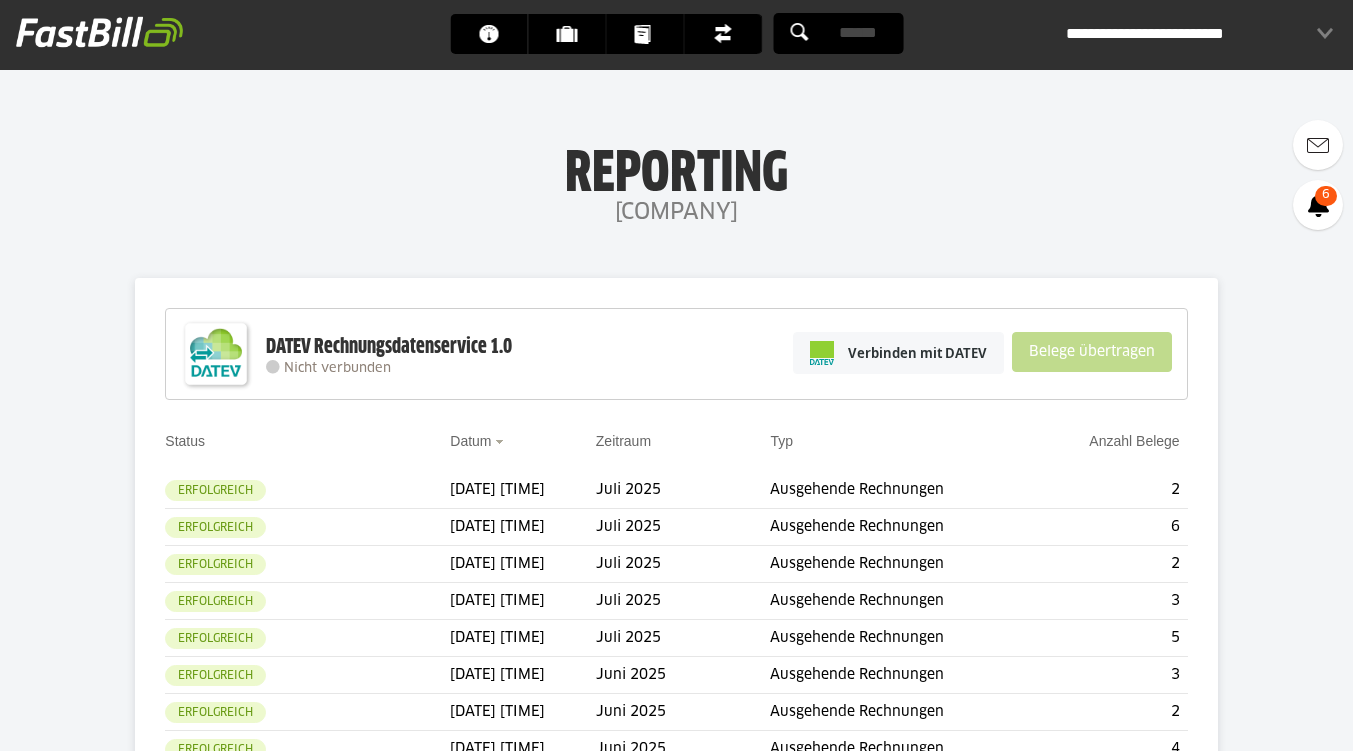 scroll, scrollTop: 0, scrollLeft: 0, axis: both 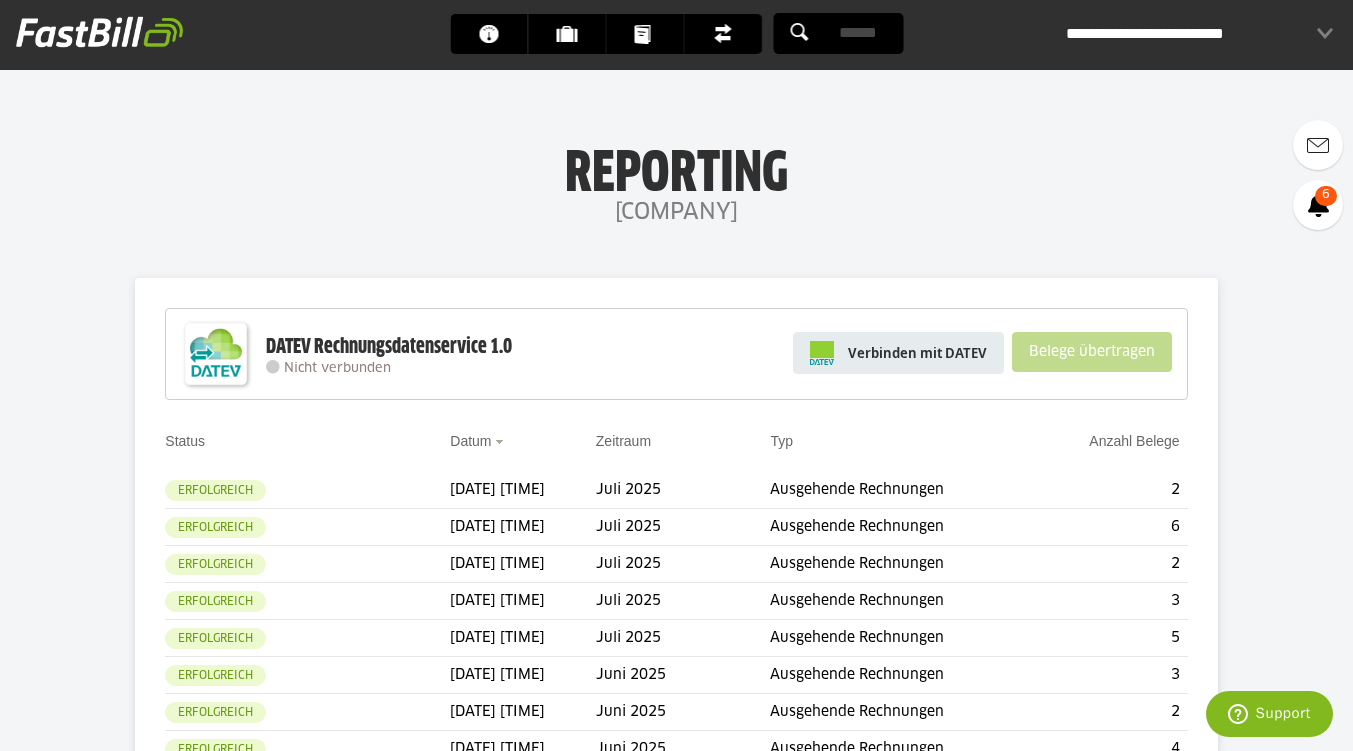 click on "Verbinden mit DATEV" at bounding box center [917, 353] 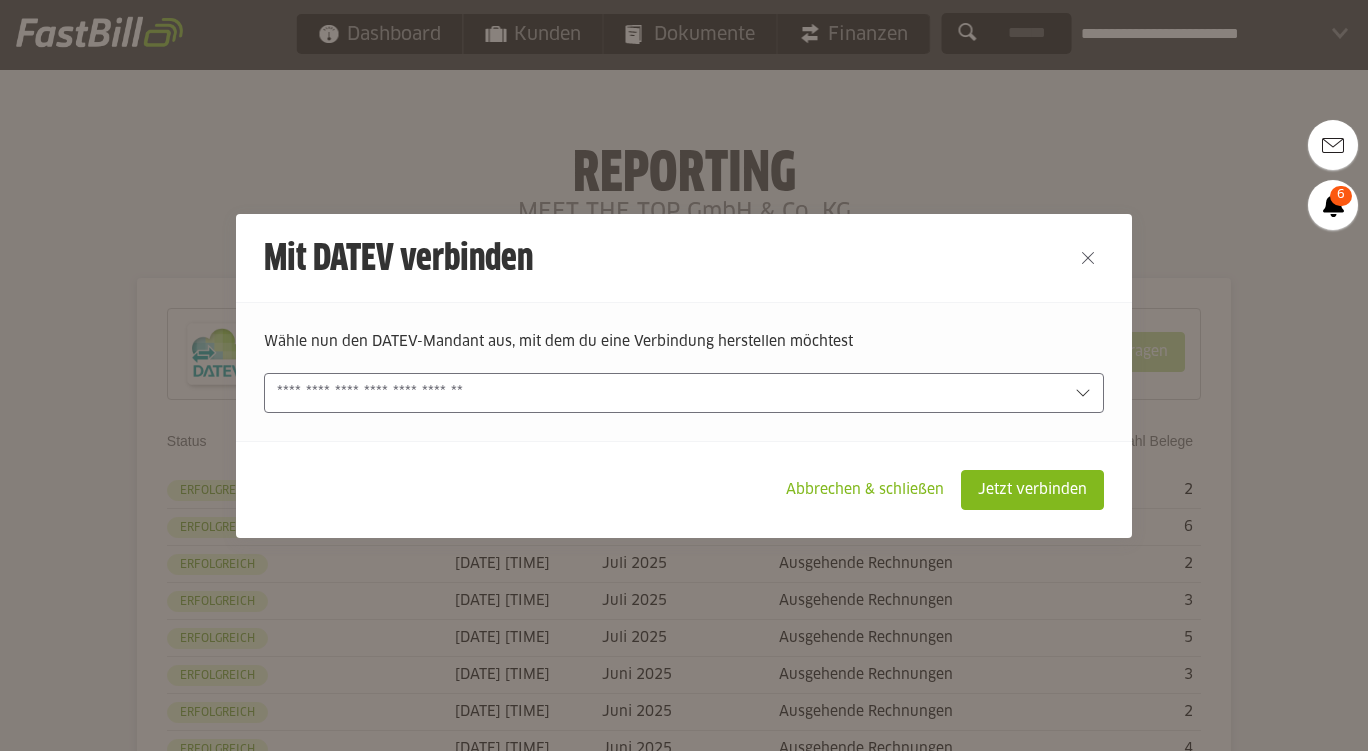 scroll, scrollTop: 0, scrollLeft: 0, axis: both 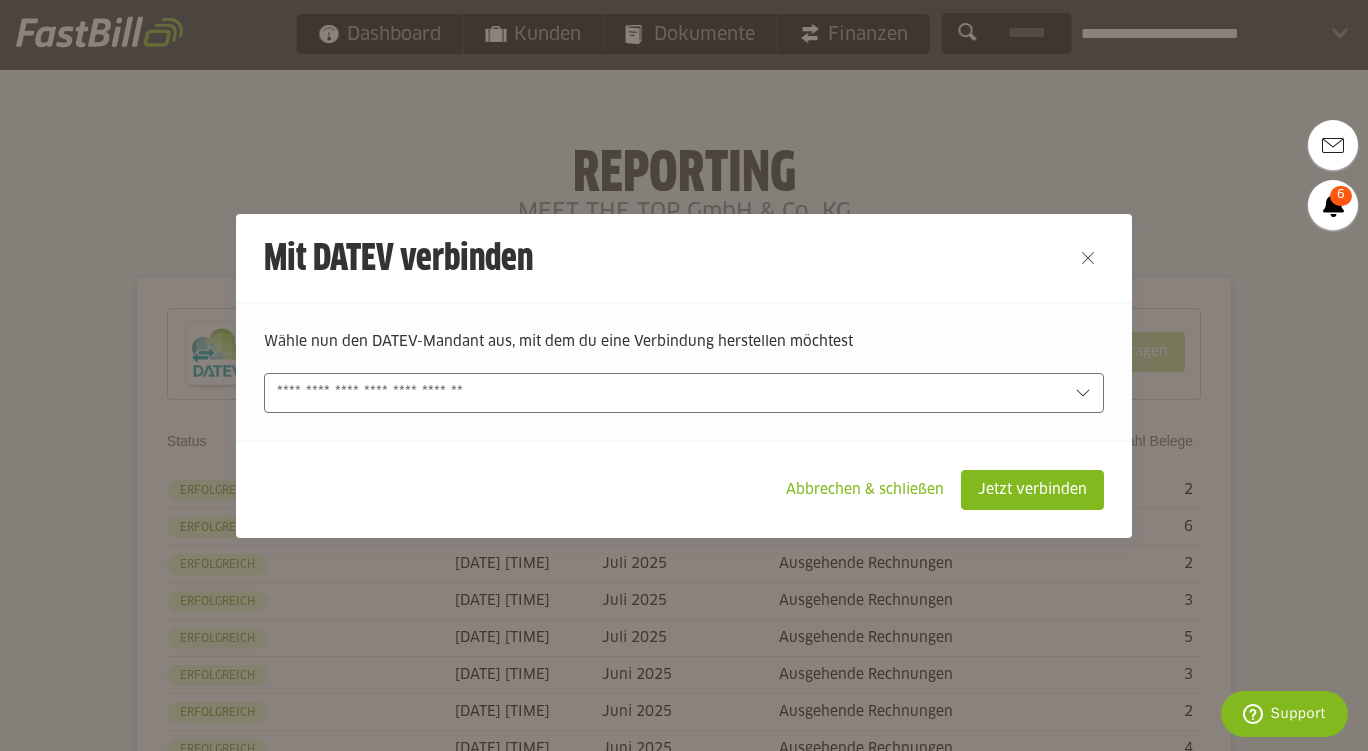 click at bounding box center [670, 393] 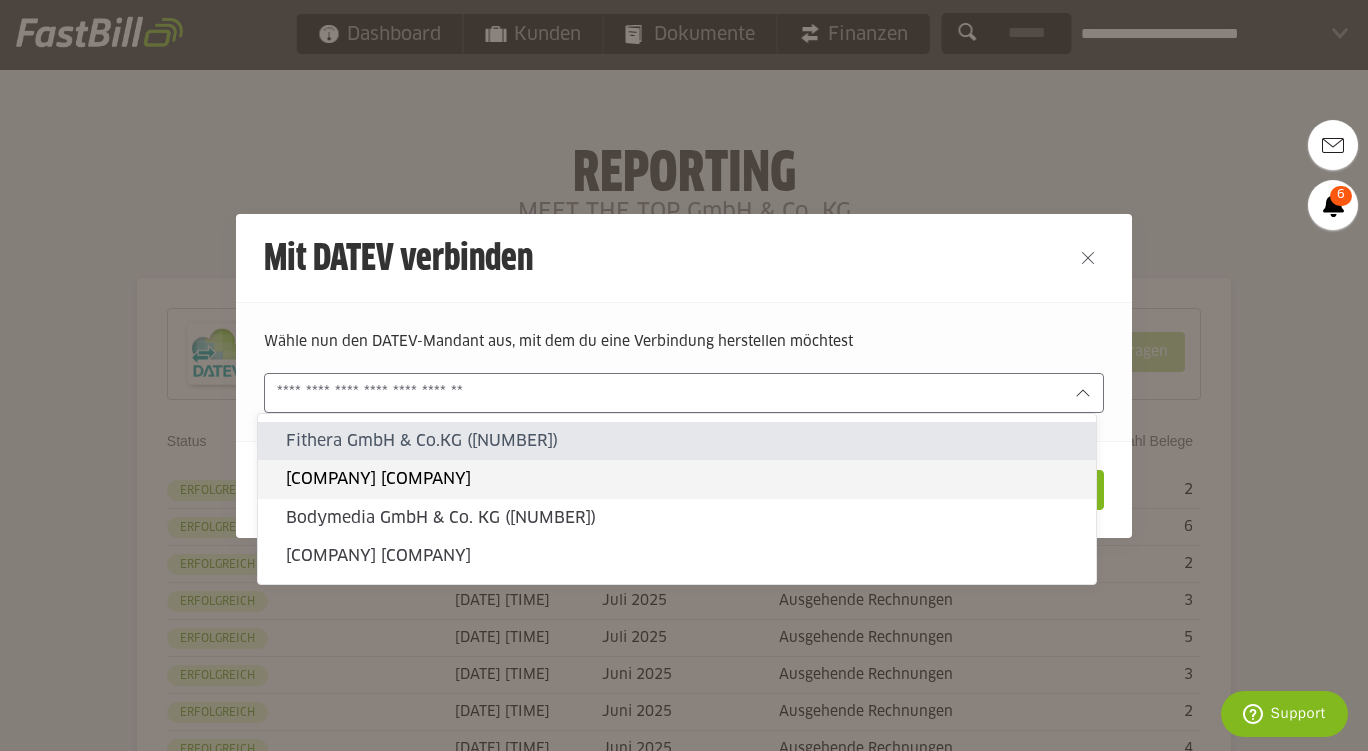 click on "[COMPANY] [COMPANY]" at bounding box center (683, 479) 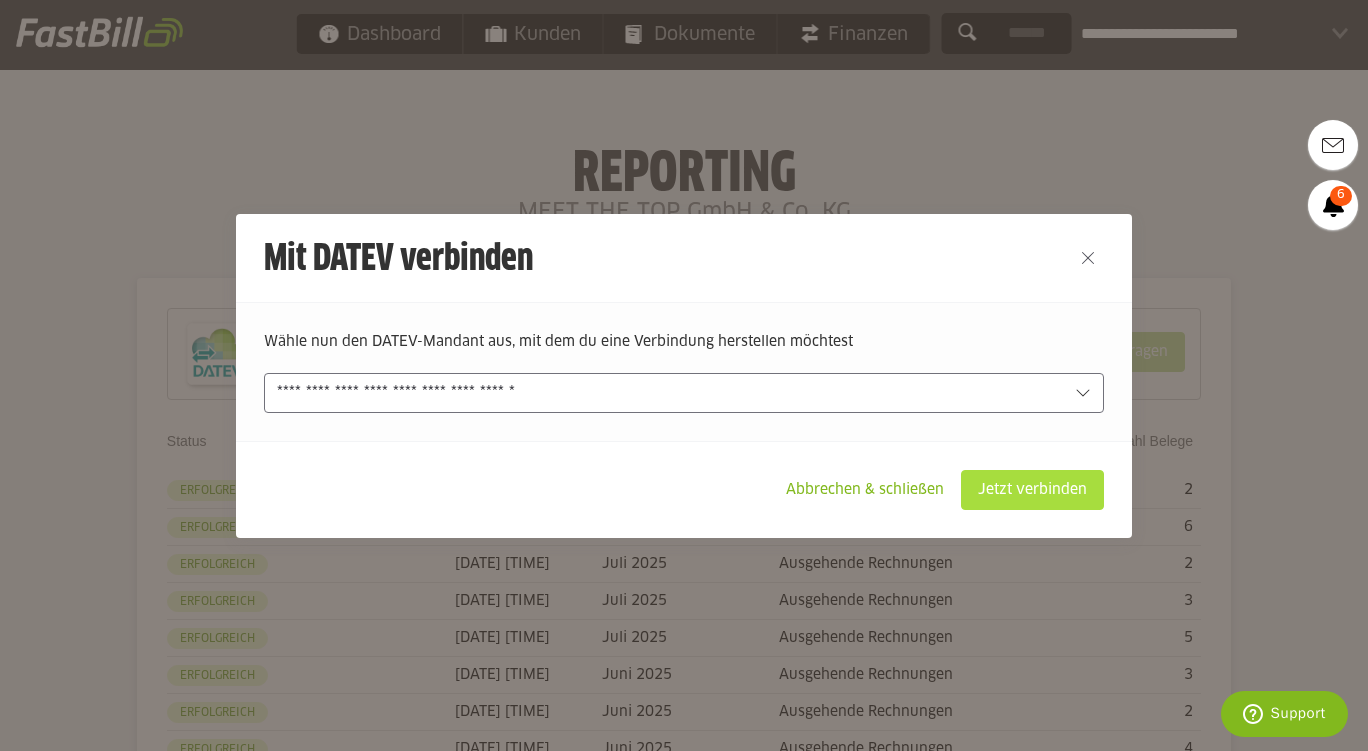 click on "Jetzt verbinden" at bounding box center (1032, 490) 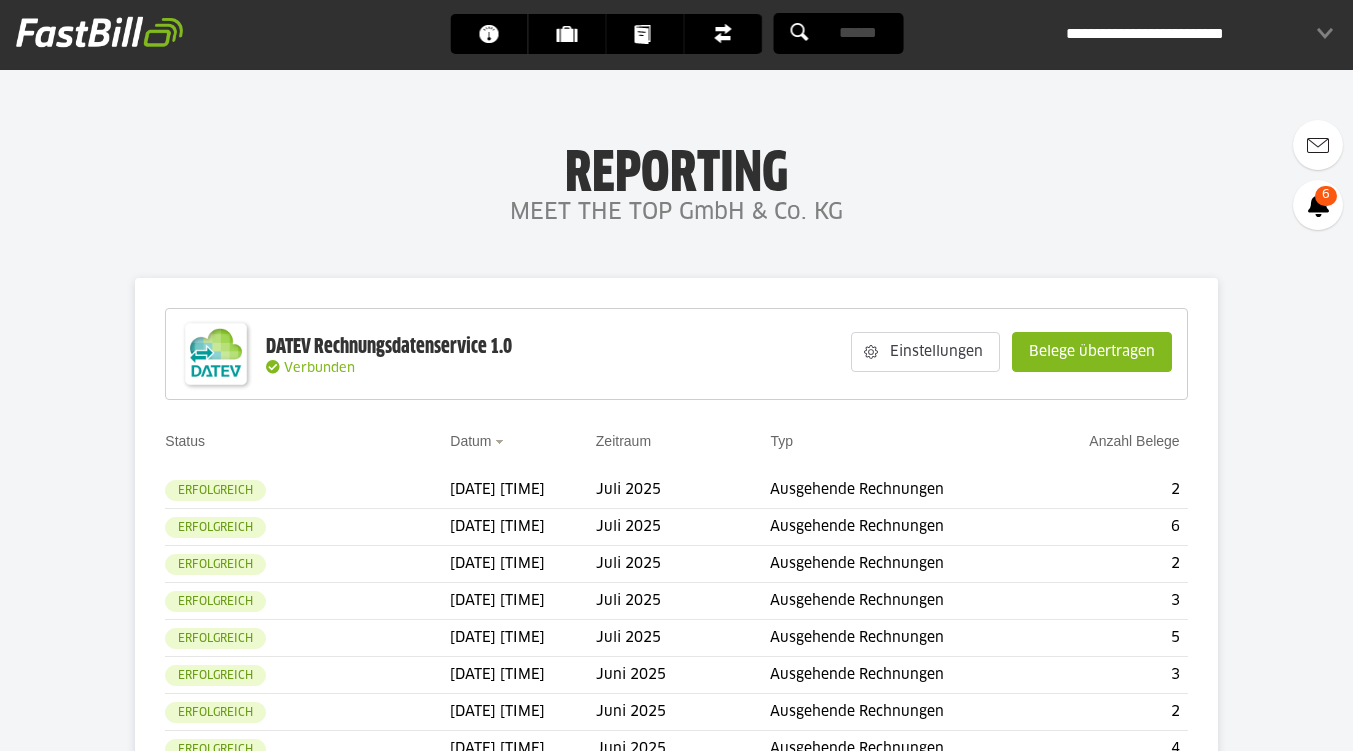 scroll, scrollTop: 0, scrollLeft: 0, axis: both 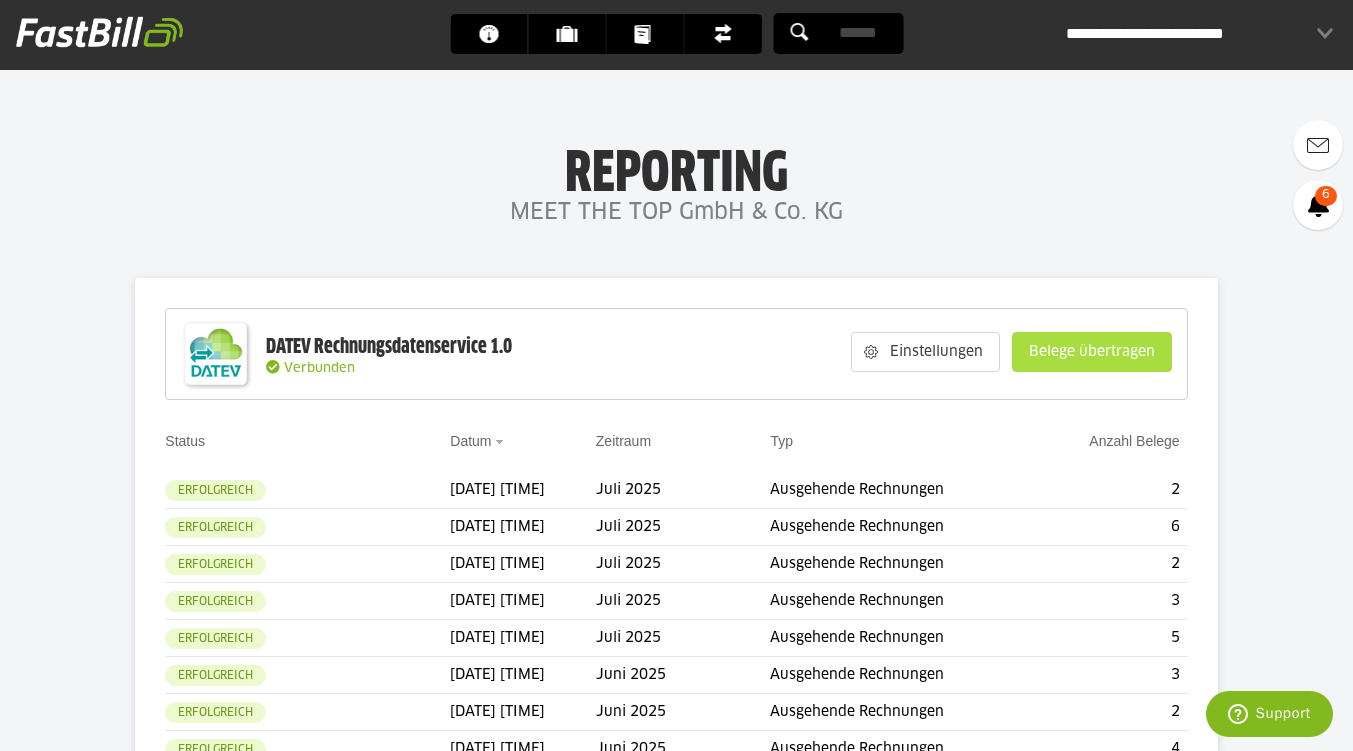 click on "Belege übertragen" at bounding box center [1092, 352] 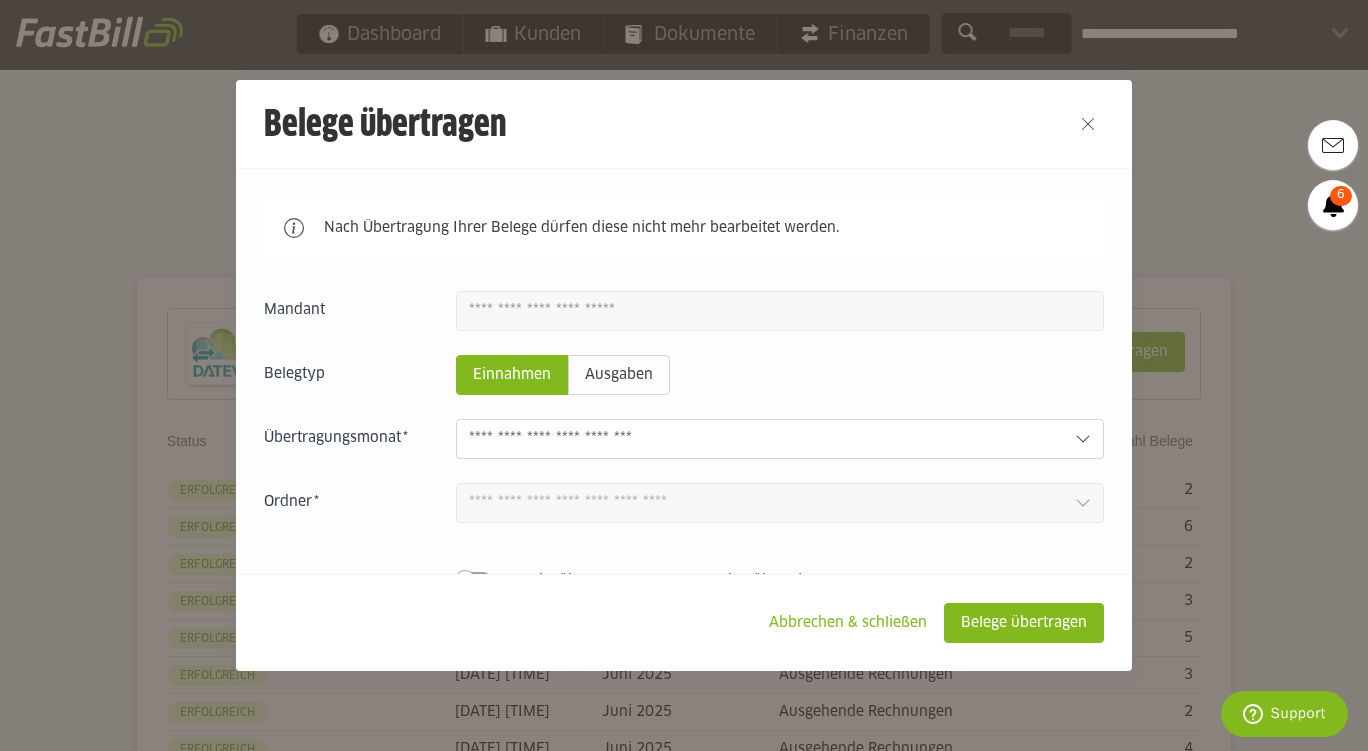 click 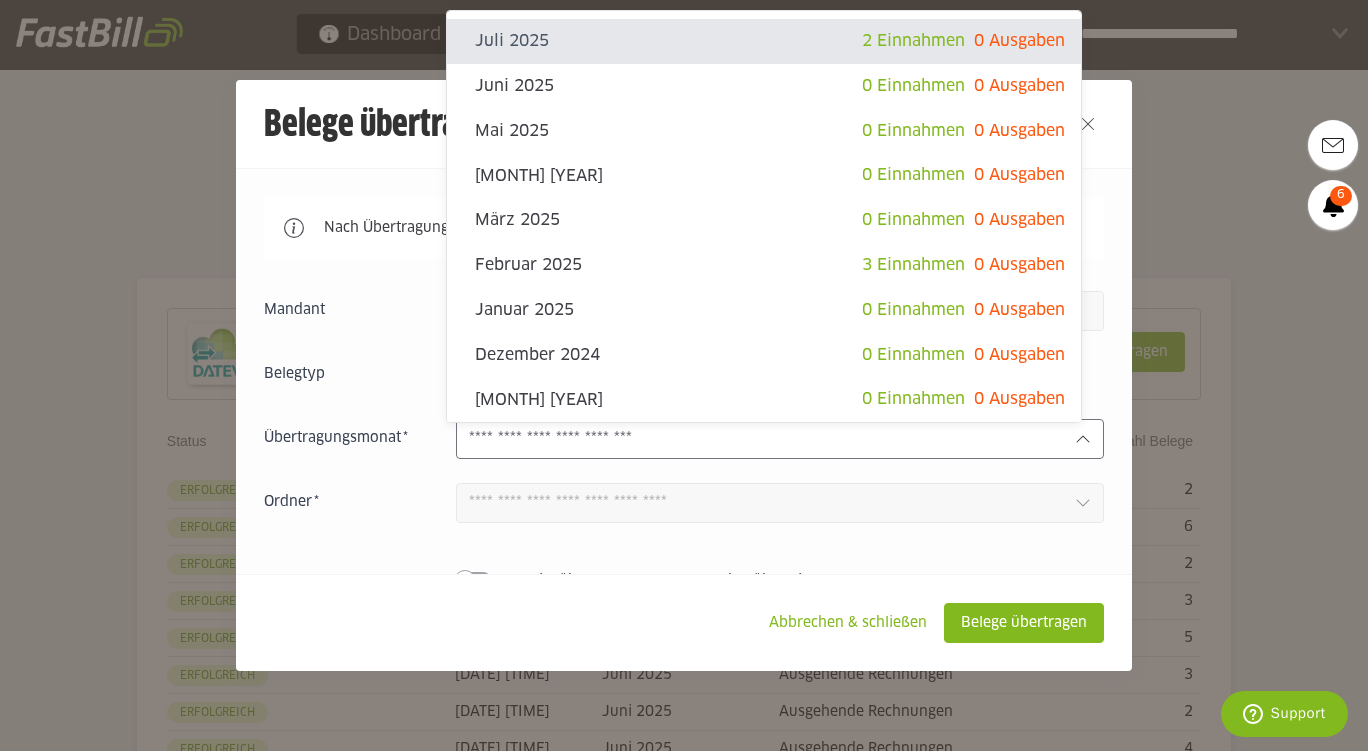 click on "Juli 2025" 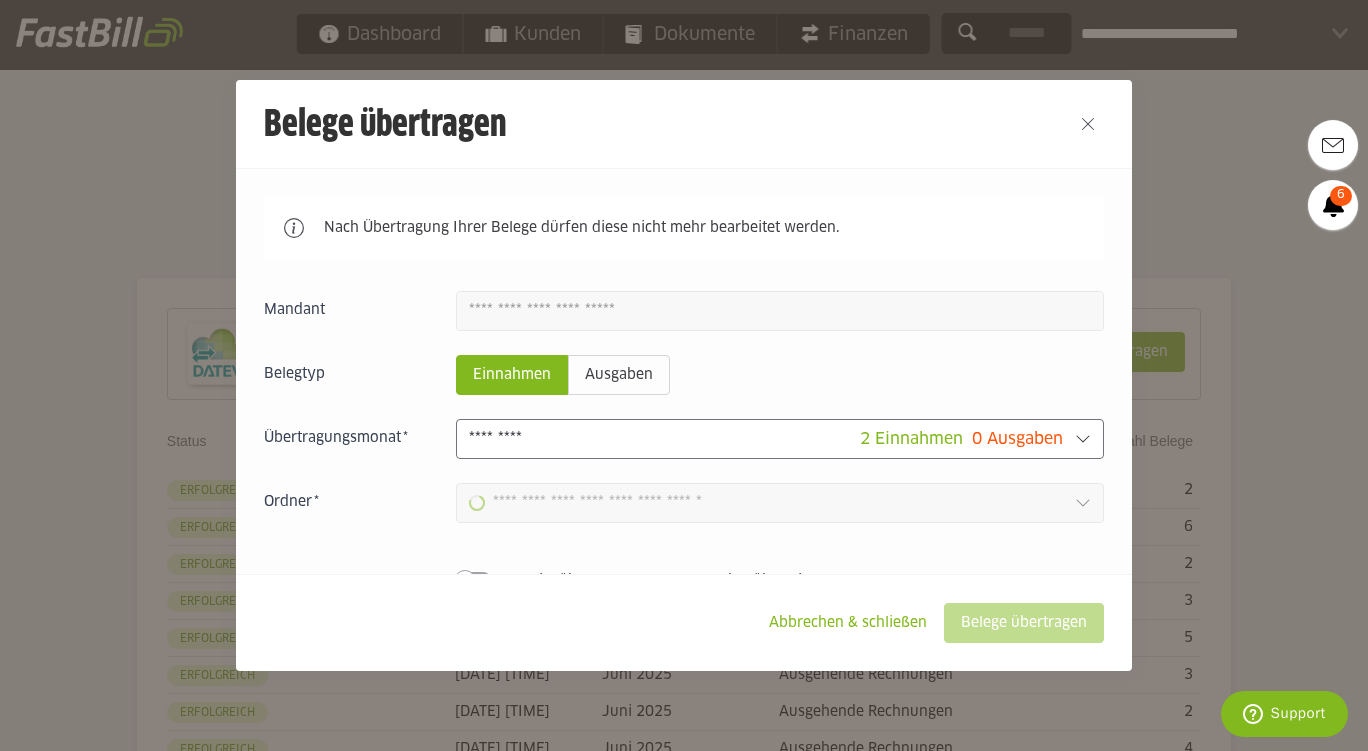 type on "**********" 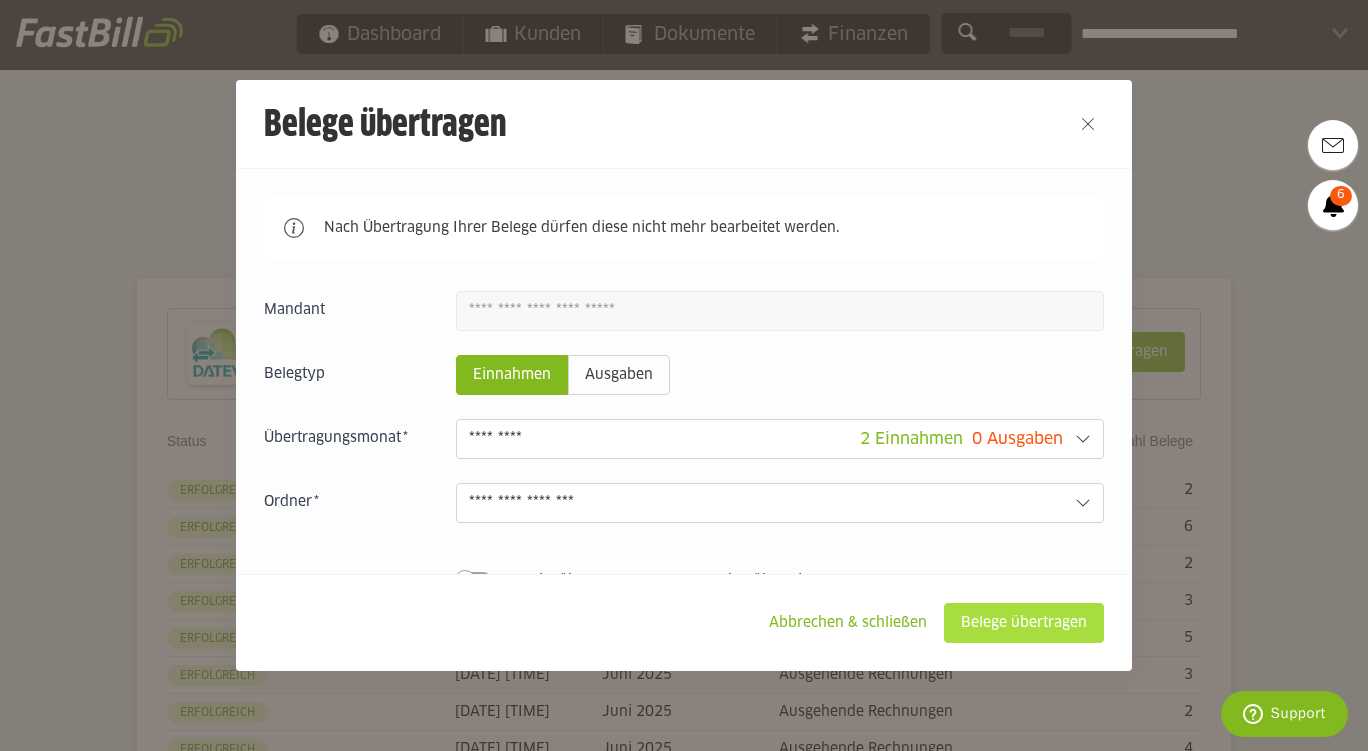 click on "Belege übertragen" at bounding box center [1024, 623] 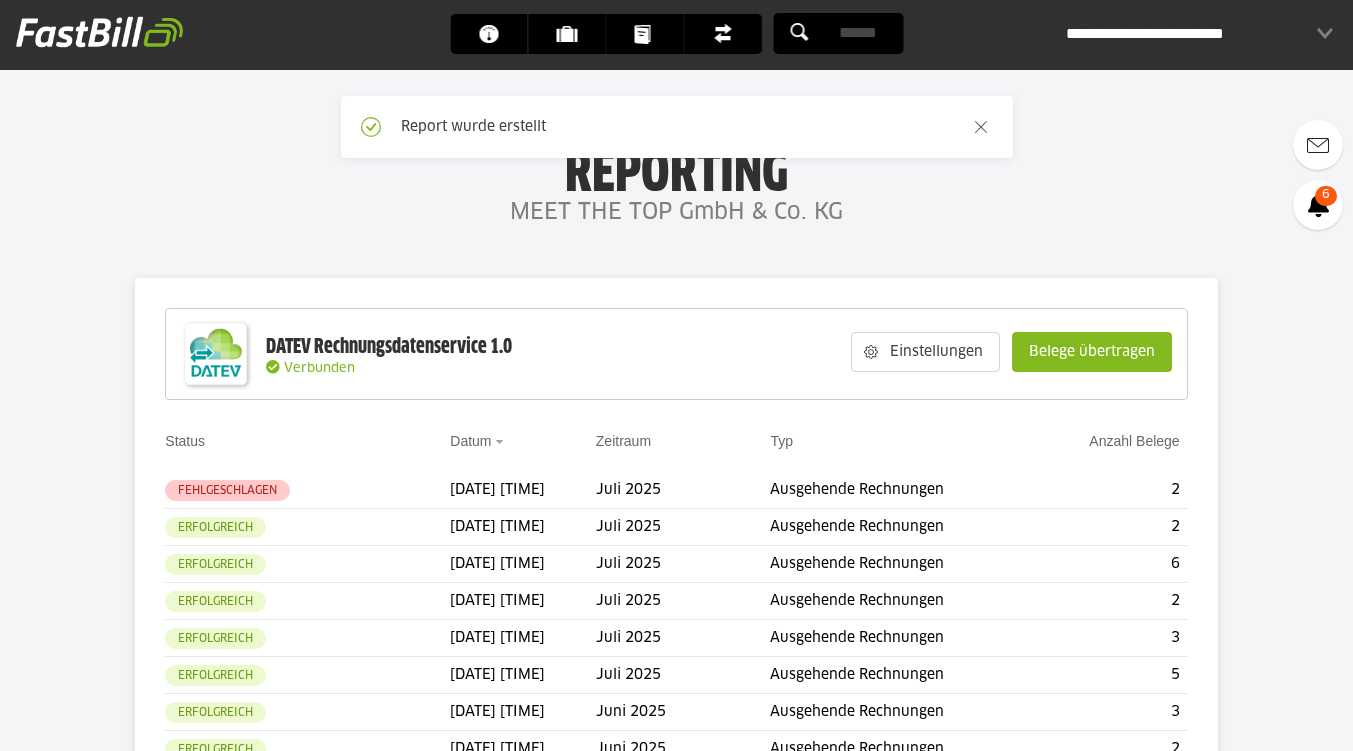 scroll, scrollTop: 0, scrollLeft: 0, axis: both 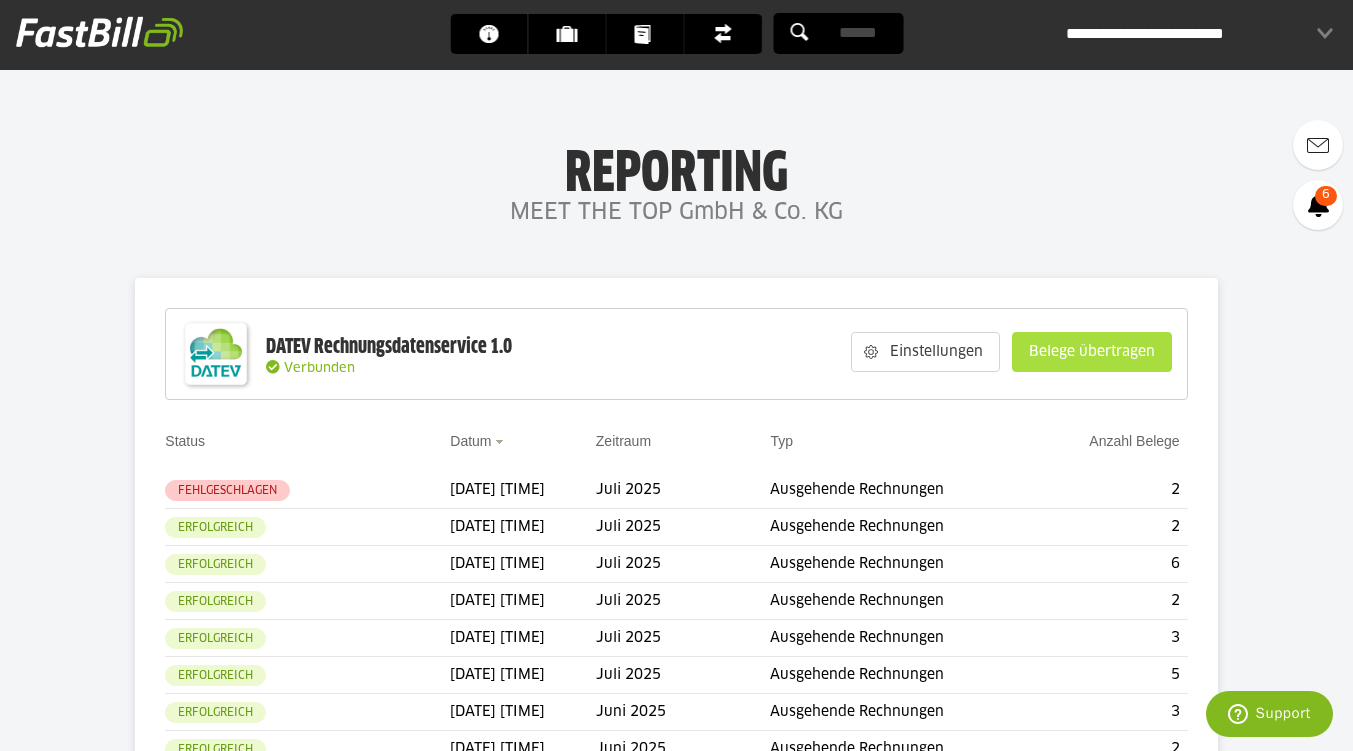 click on "Belege übertragen" at bounding box center [1092, 352] 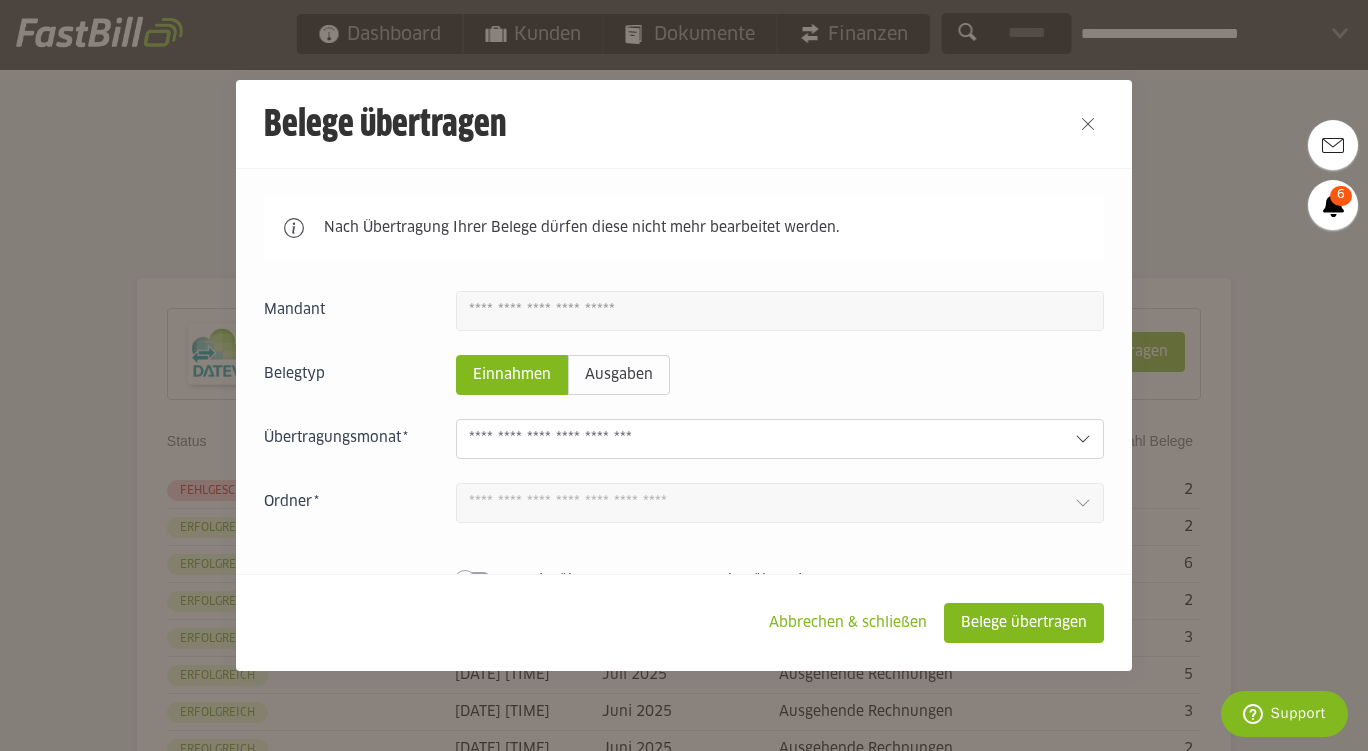 click 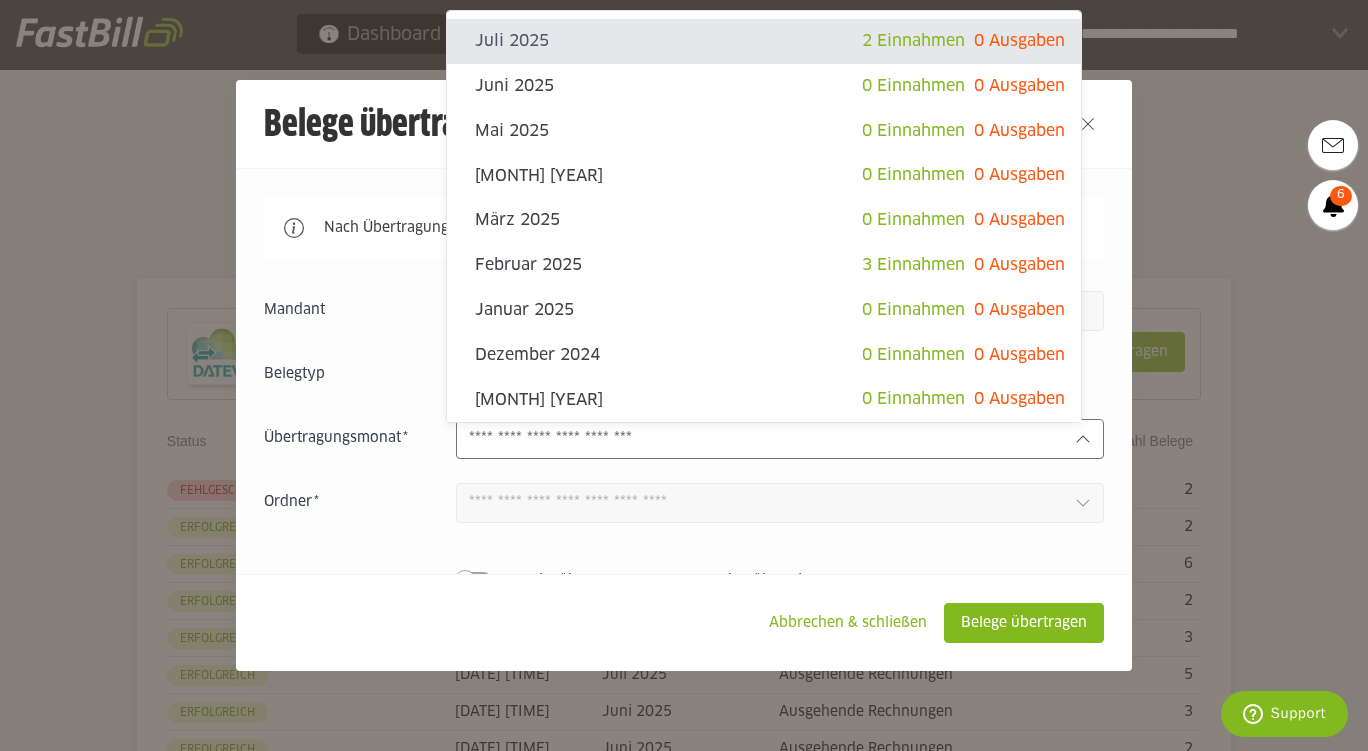 click on "Juli 2025" 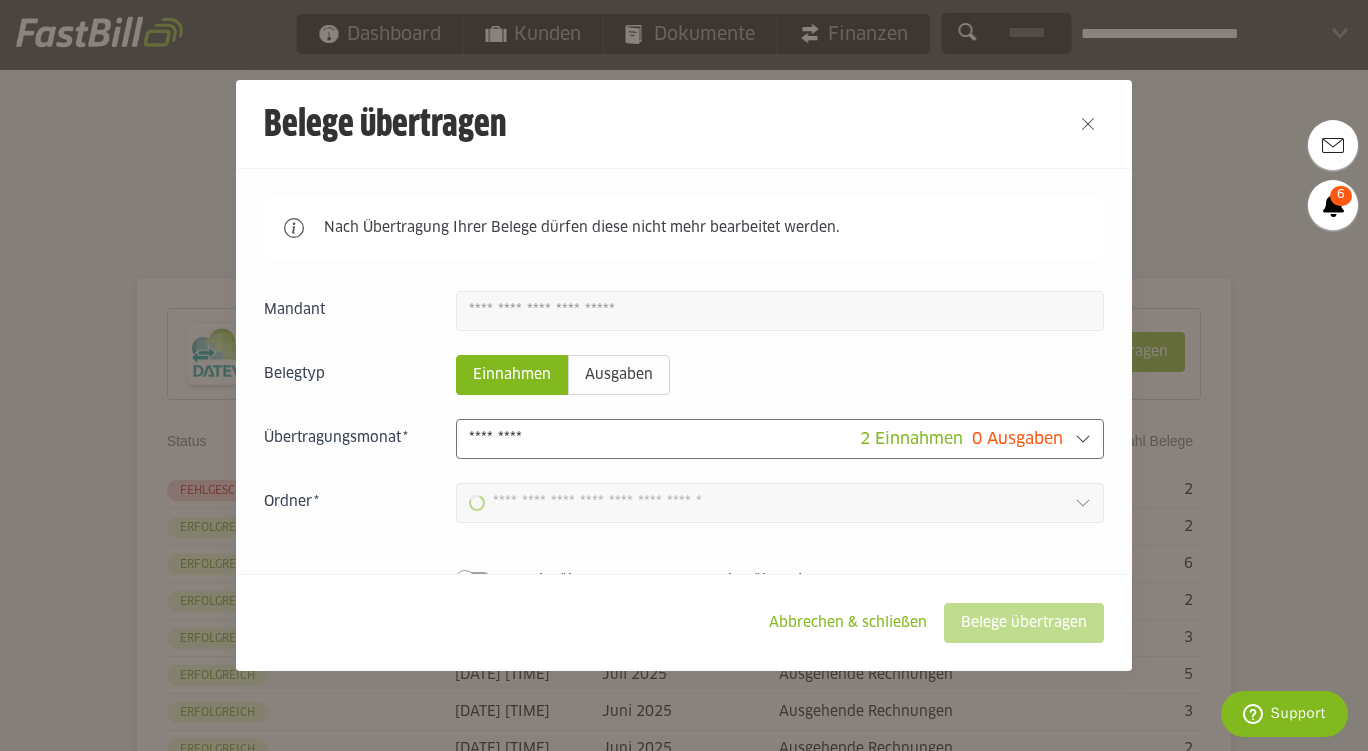 type on "**********" 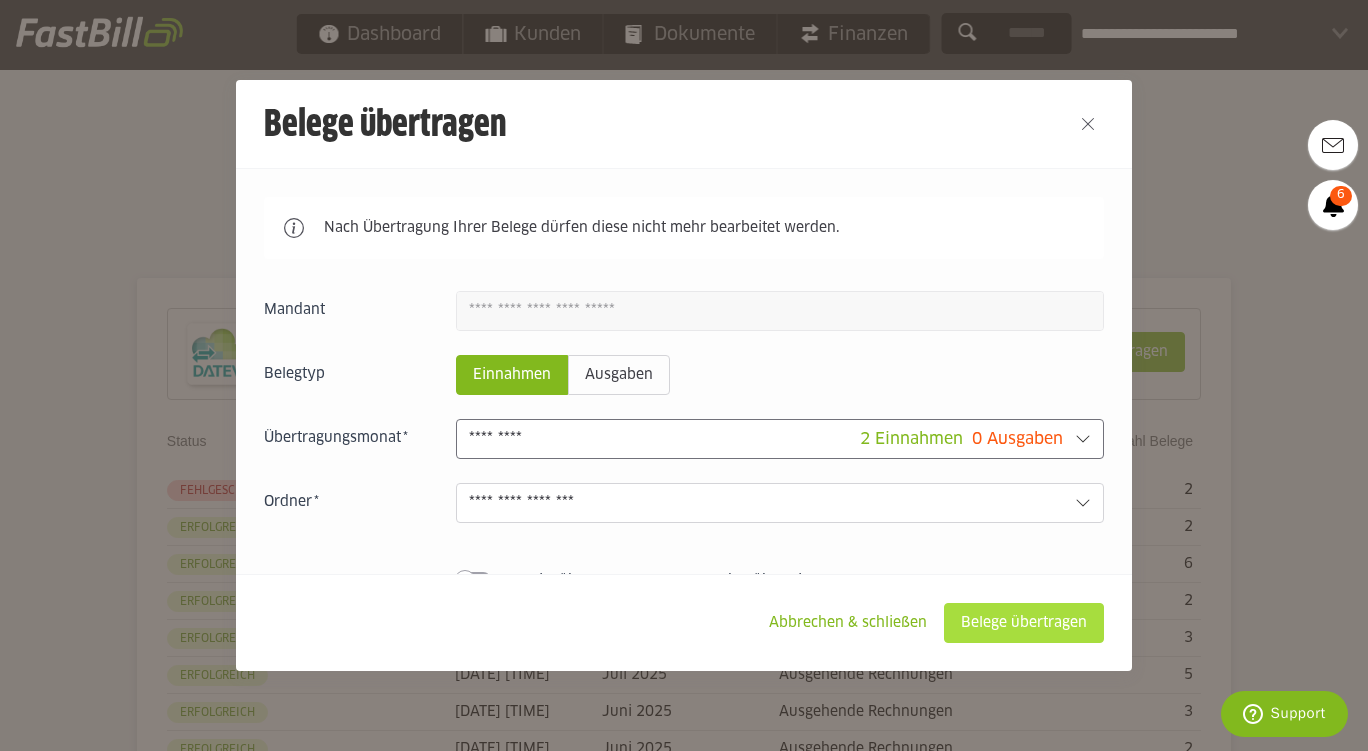 click on "Belege übertragen" at bounding box center (1024, 623) 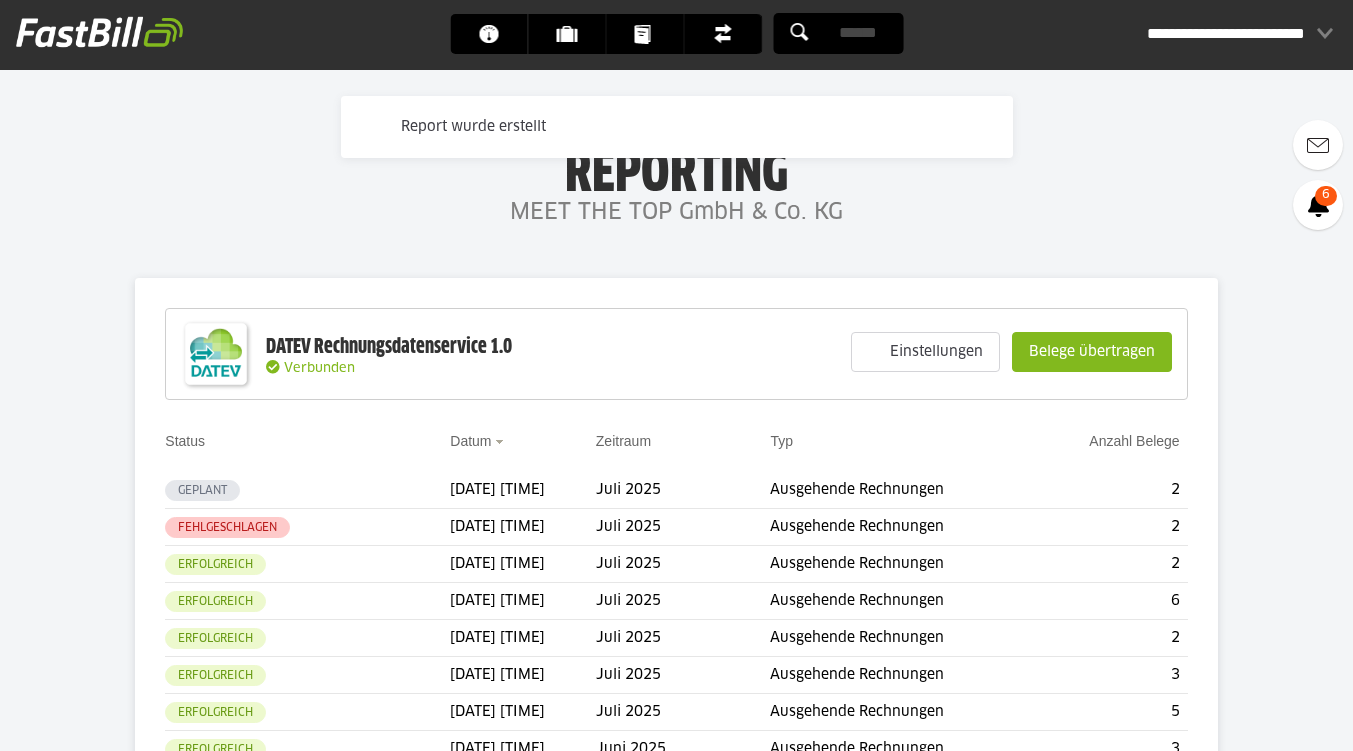 scroll, scrollTop: 0, scrollLeft: 0, axis: both 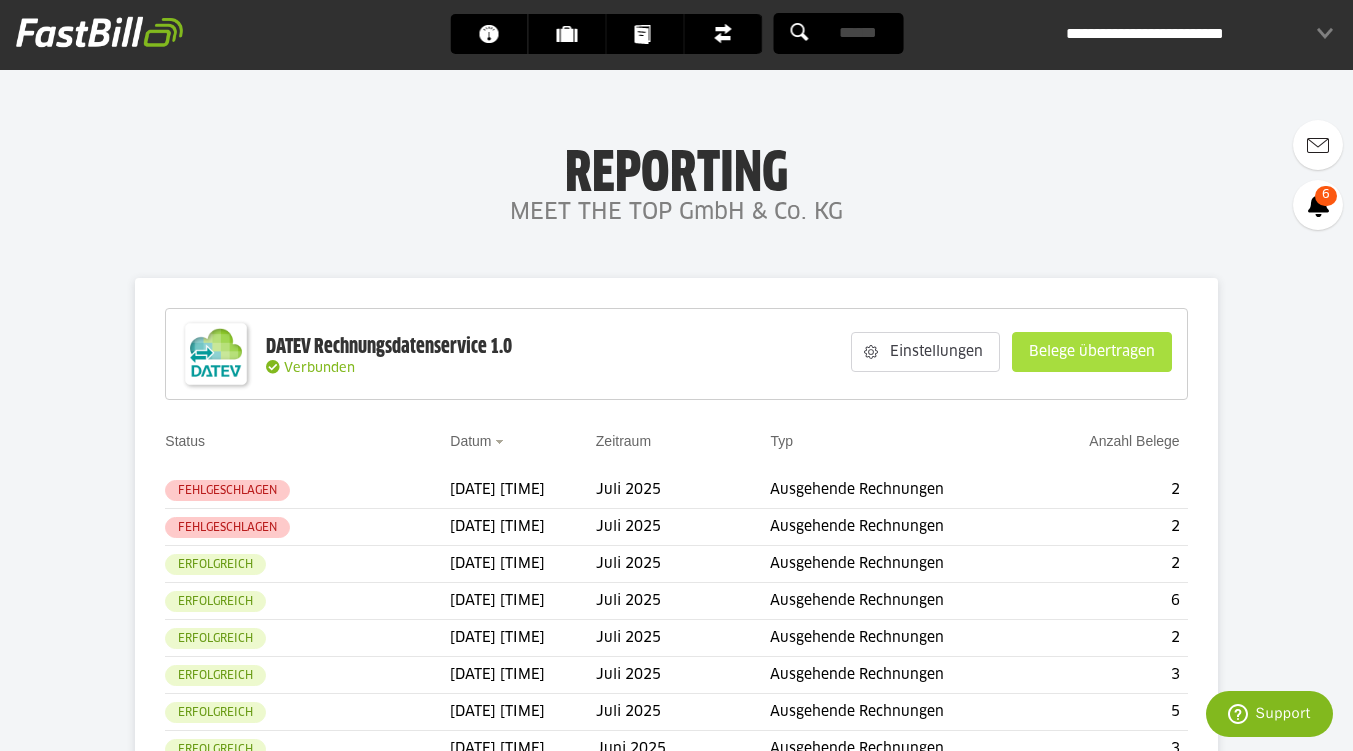 click on "Belege übertragen" at bounding box center [1092, 352] 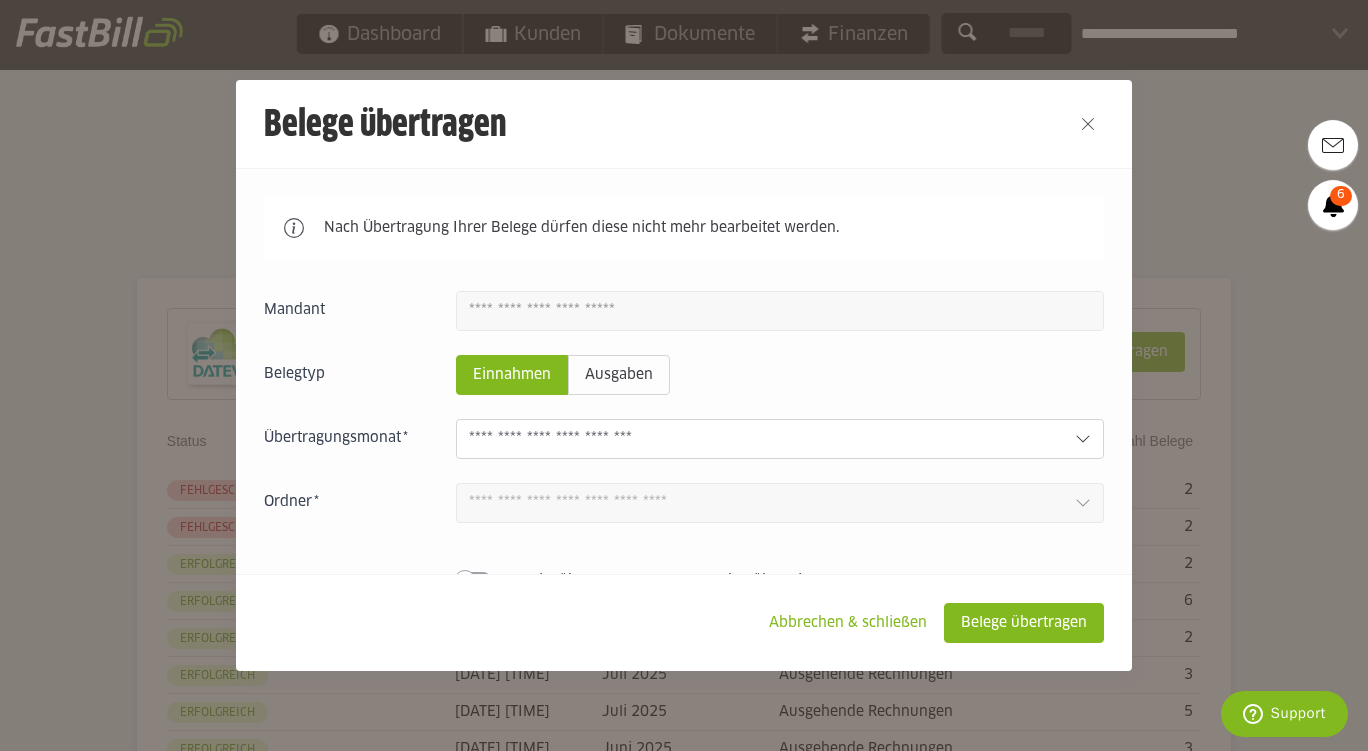 click 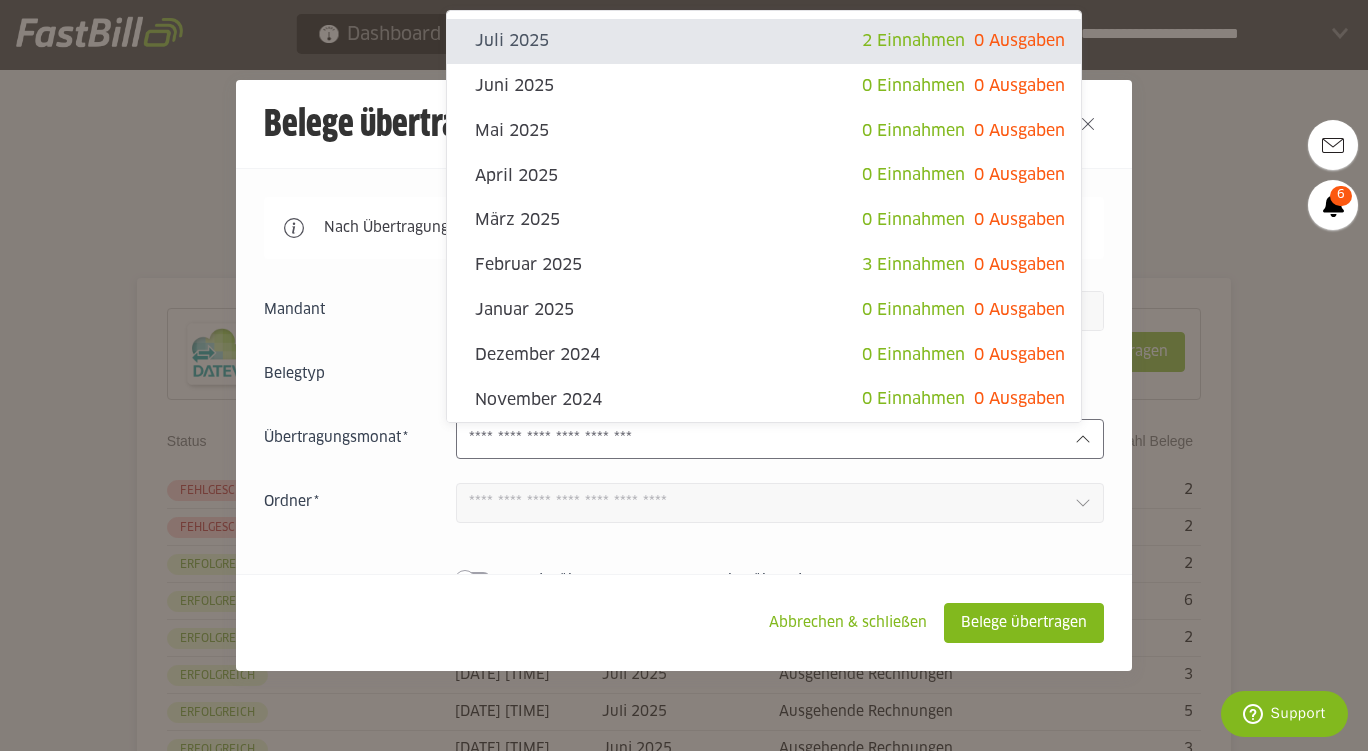 click on "2 Einnahmen
0 Ausgaben" 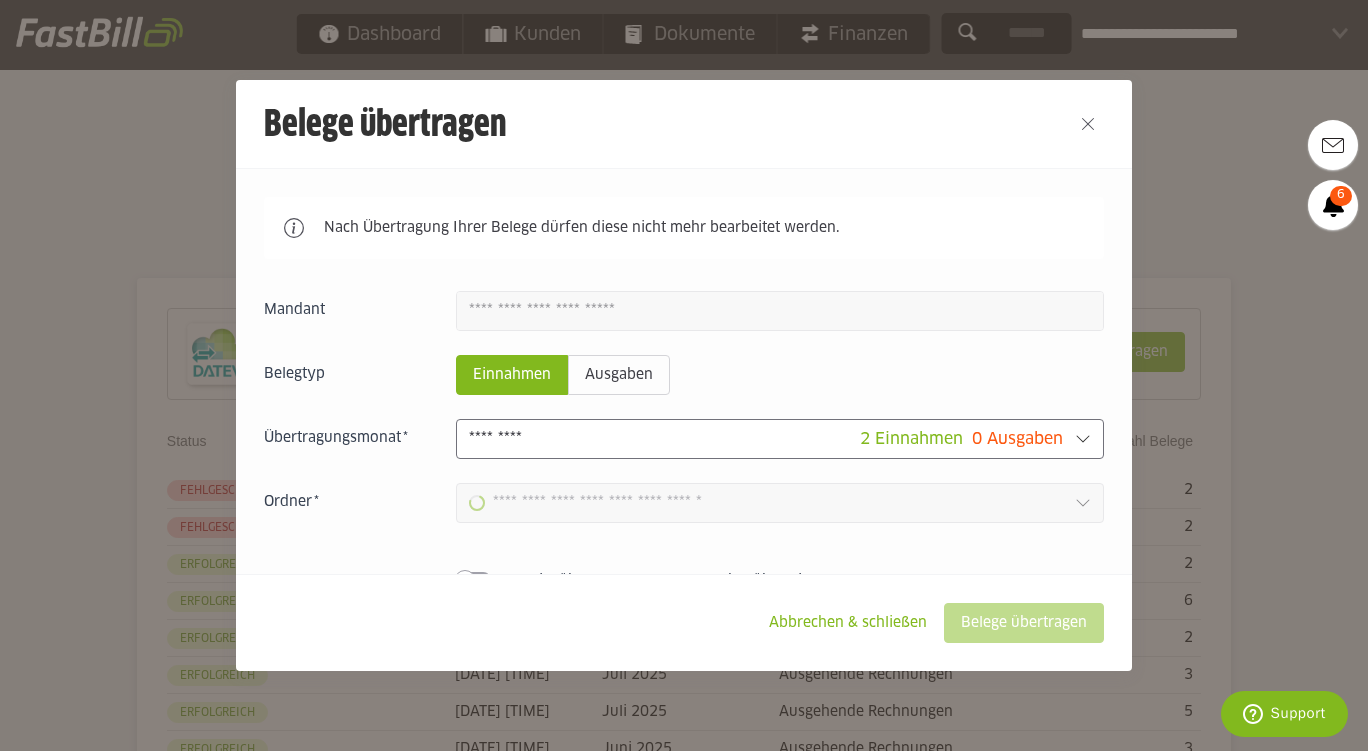 type on "**********" 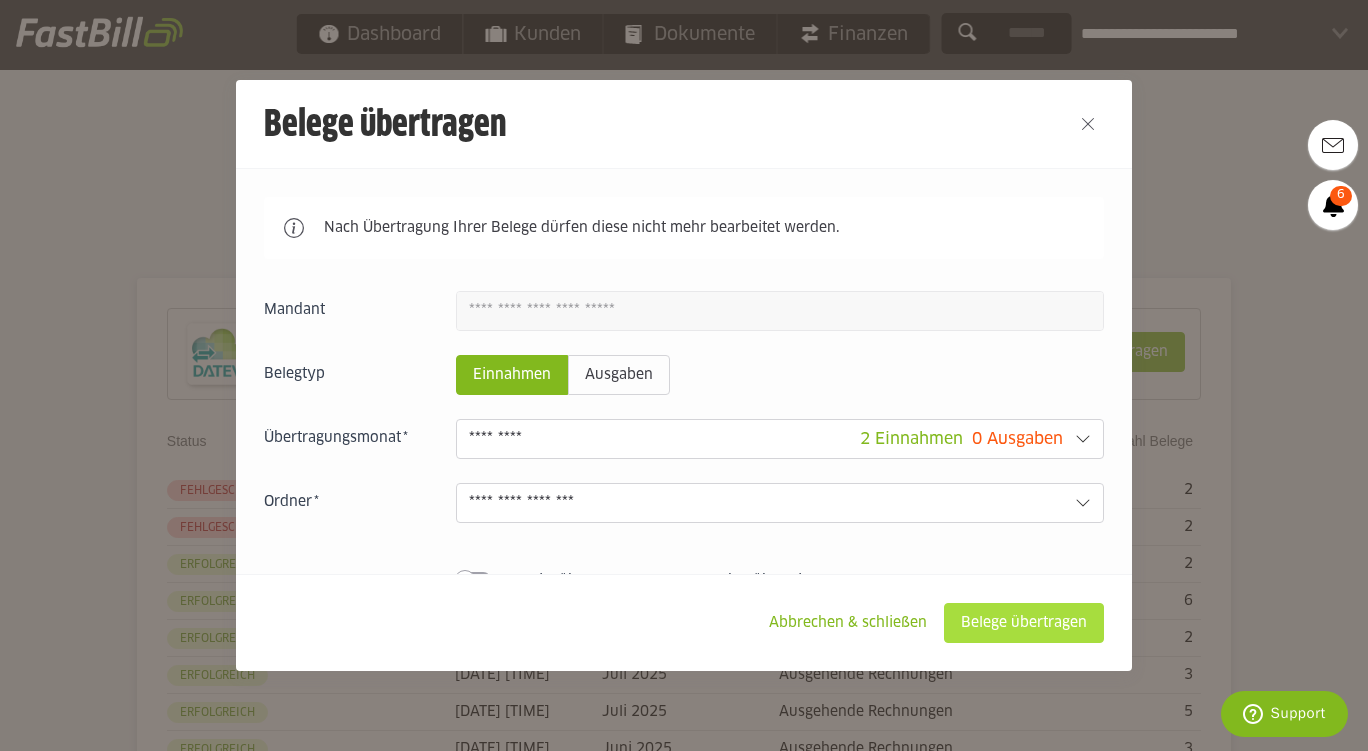 click on "Belege übertragen" at bounding box center [1024, 623] 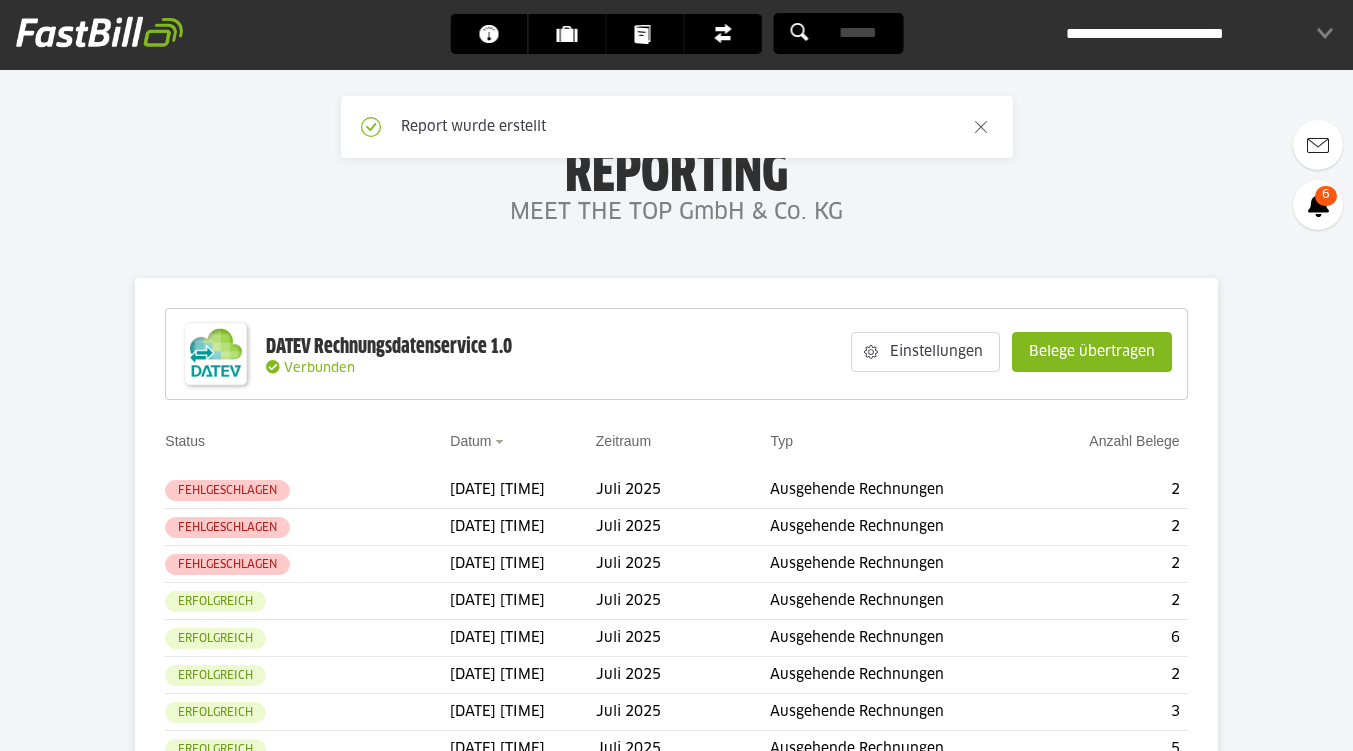 scroll, scrollTop: 0, scrollLeft: 0, axis: both 